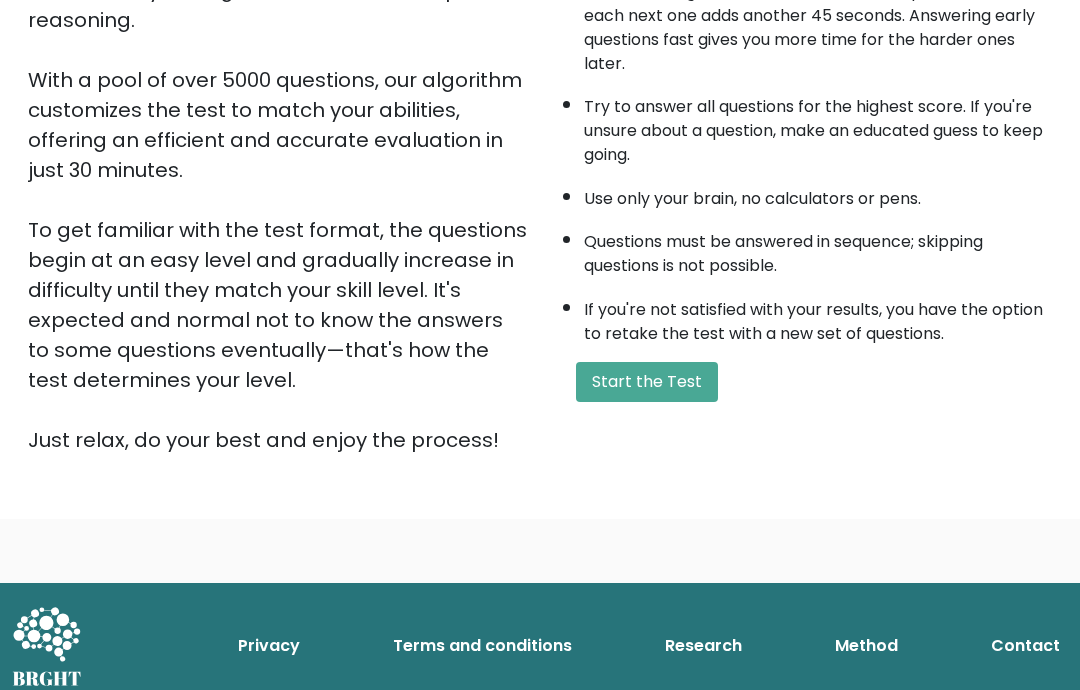 scroll, scrollTop: 315, scrollLeft: 0, axis: vertical 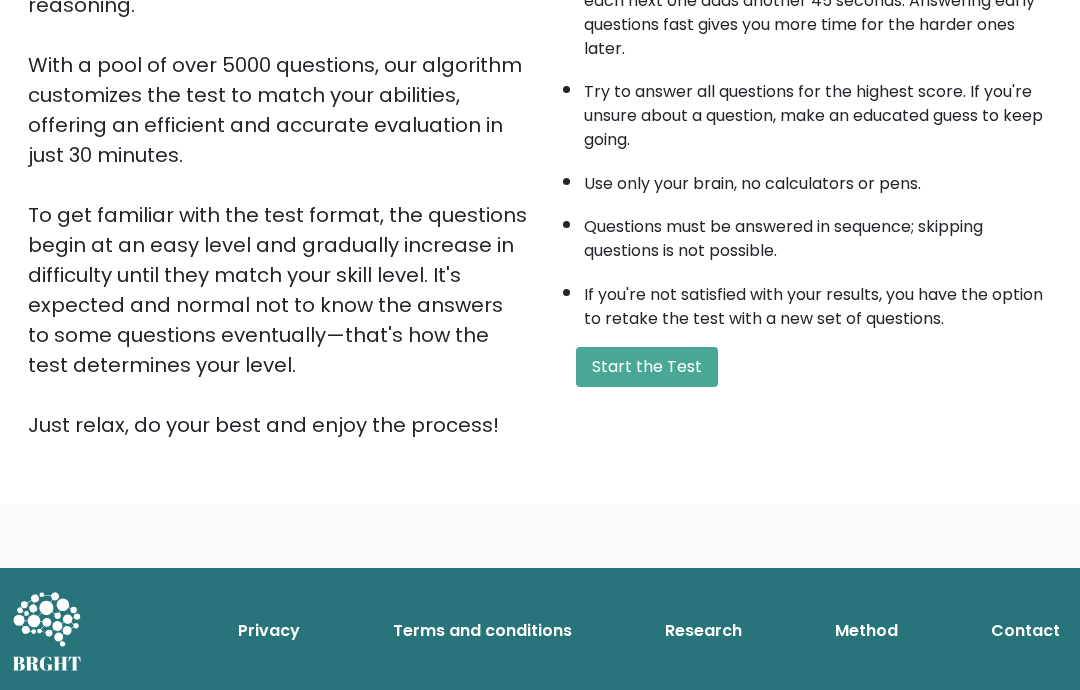 click on "Start the Test" at bounding box center (647, 367) 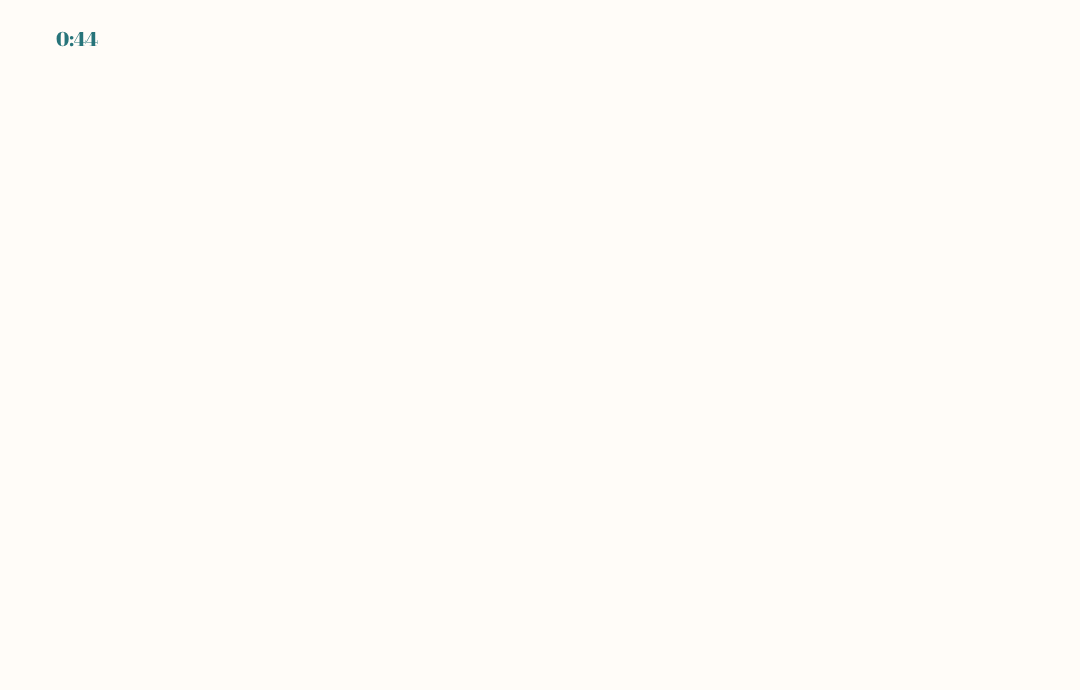 scroll, scrollTop: 0, scrollLeft: 0, axis: both 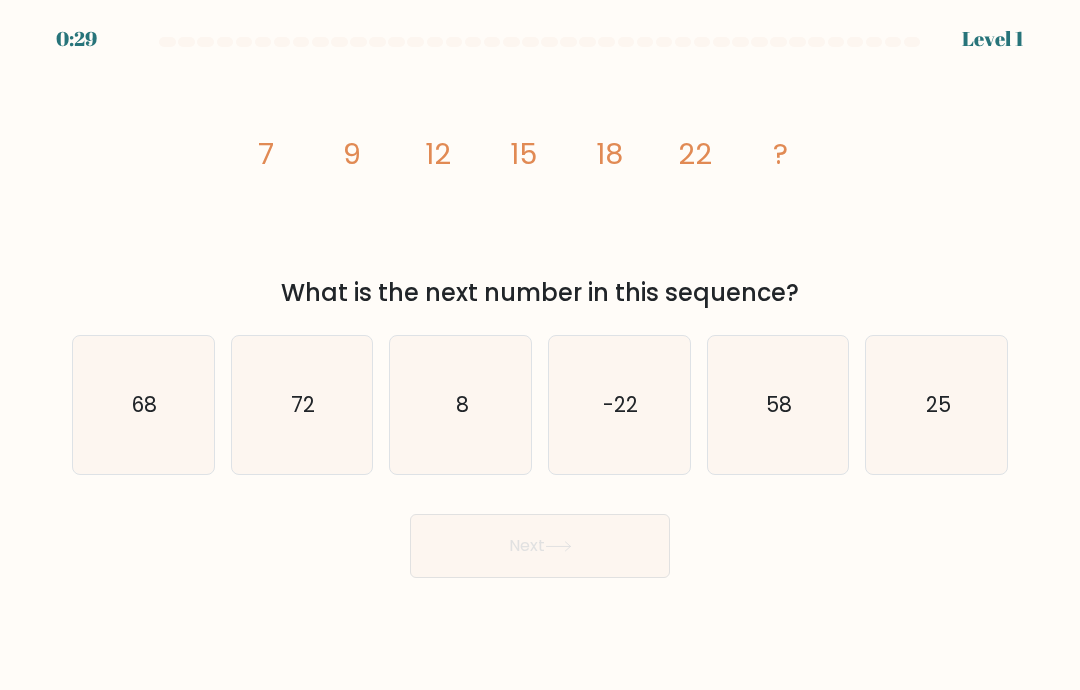 click on "25" at bounding box center [937, 405] 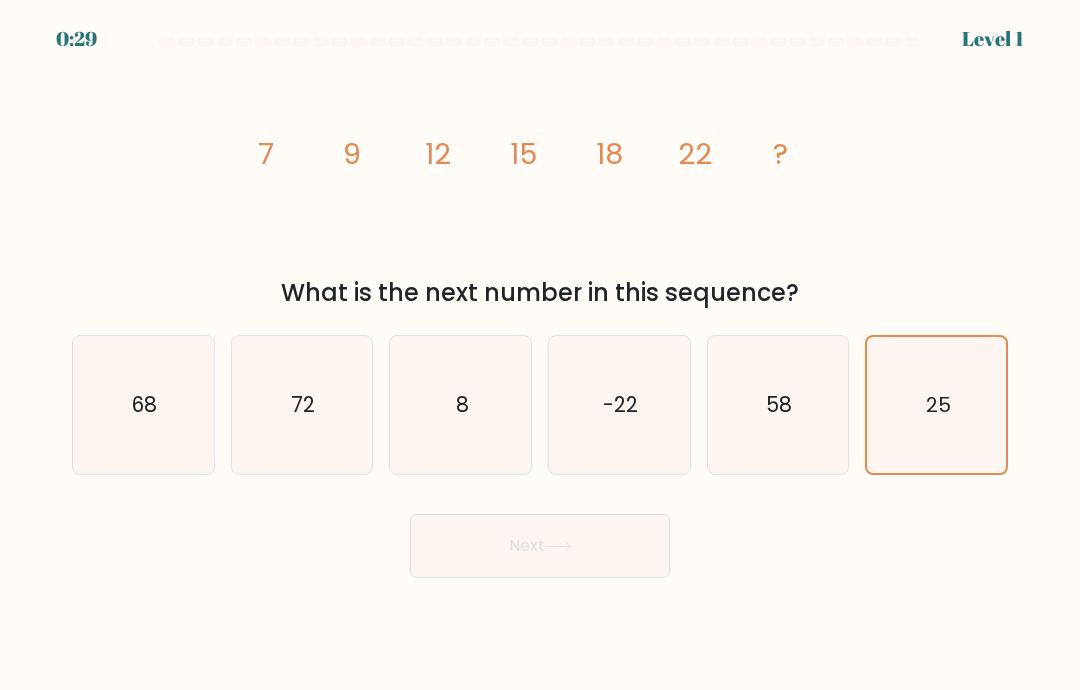 click on "Next" at bounding box center [540, 546] 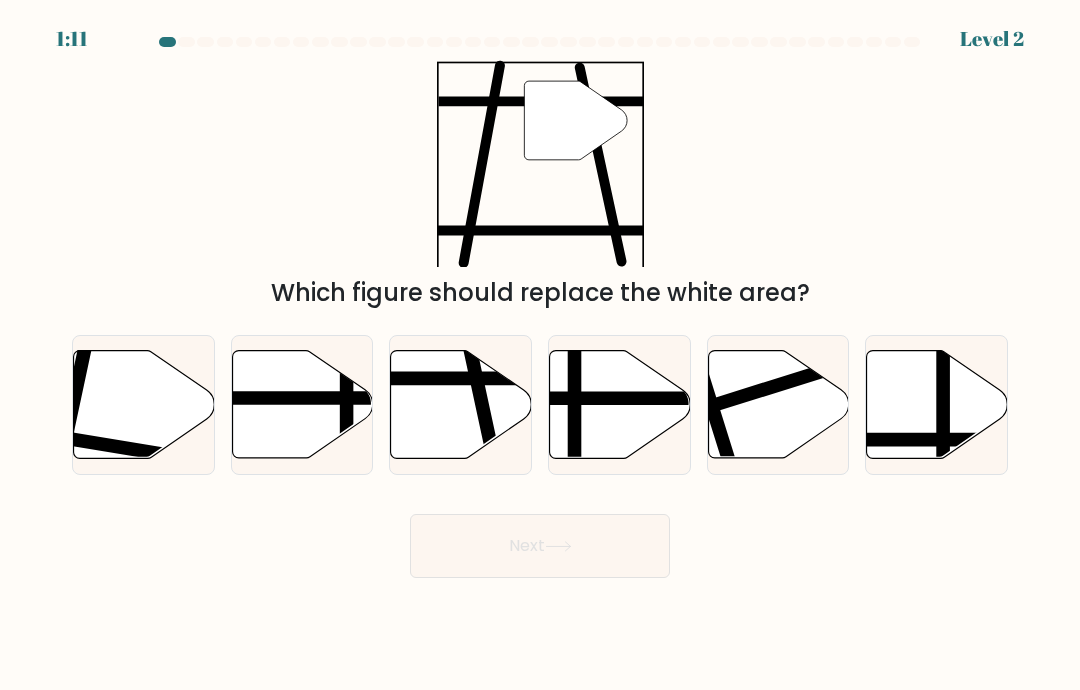 click at bounding box center (461, 405) 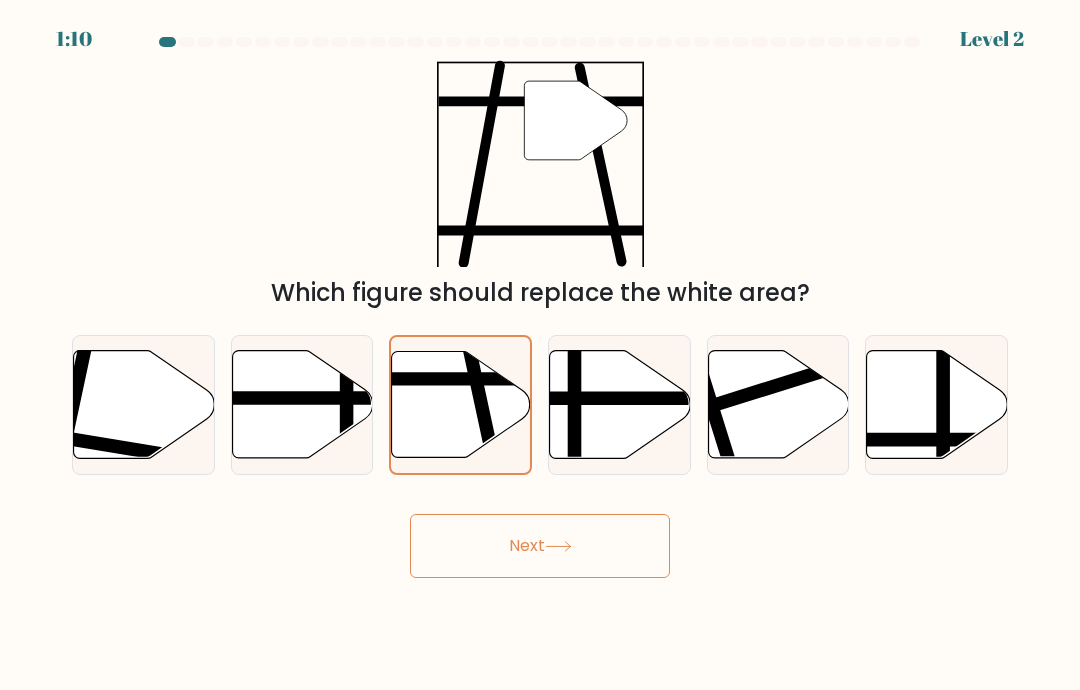 click on "Next" at bounding box center (540, 546) 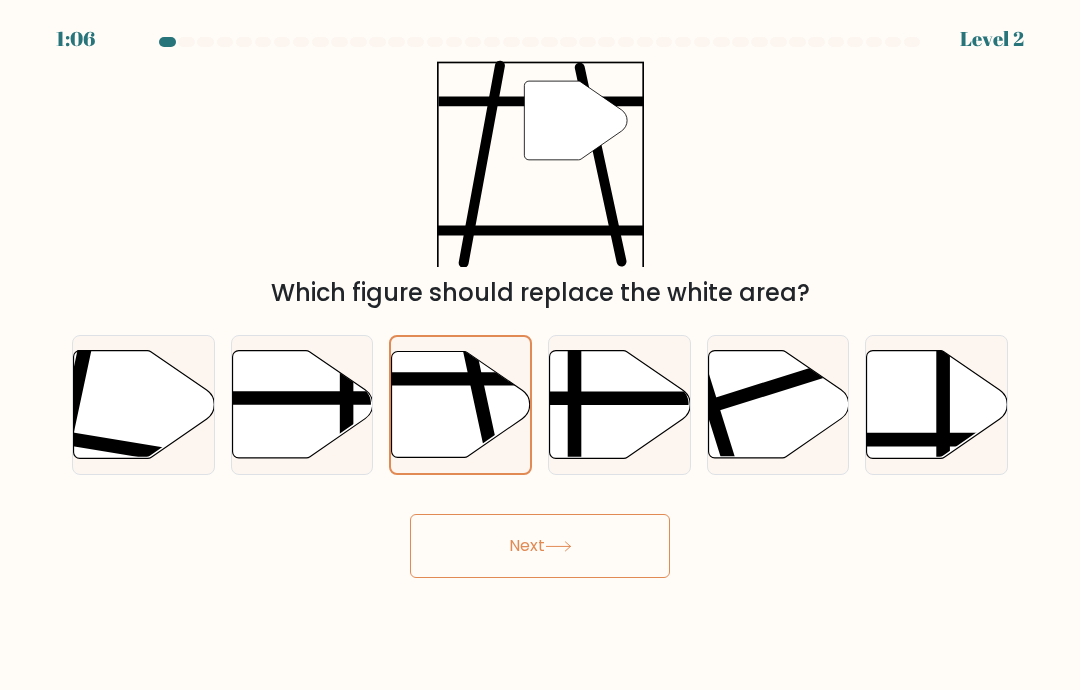 click on "Next" at bounding box center (540, 546) 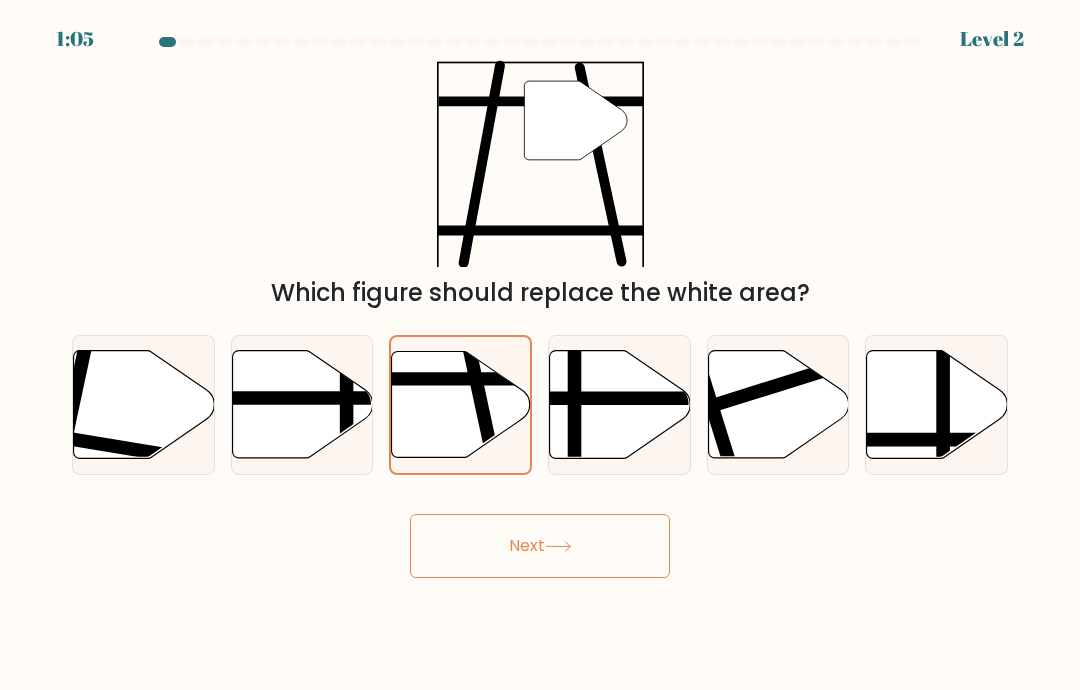 click at bounding box center [144, 405] 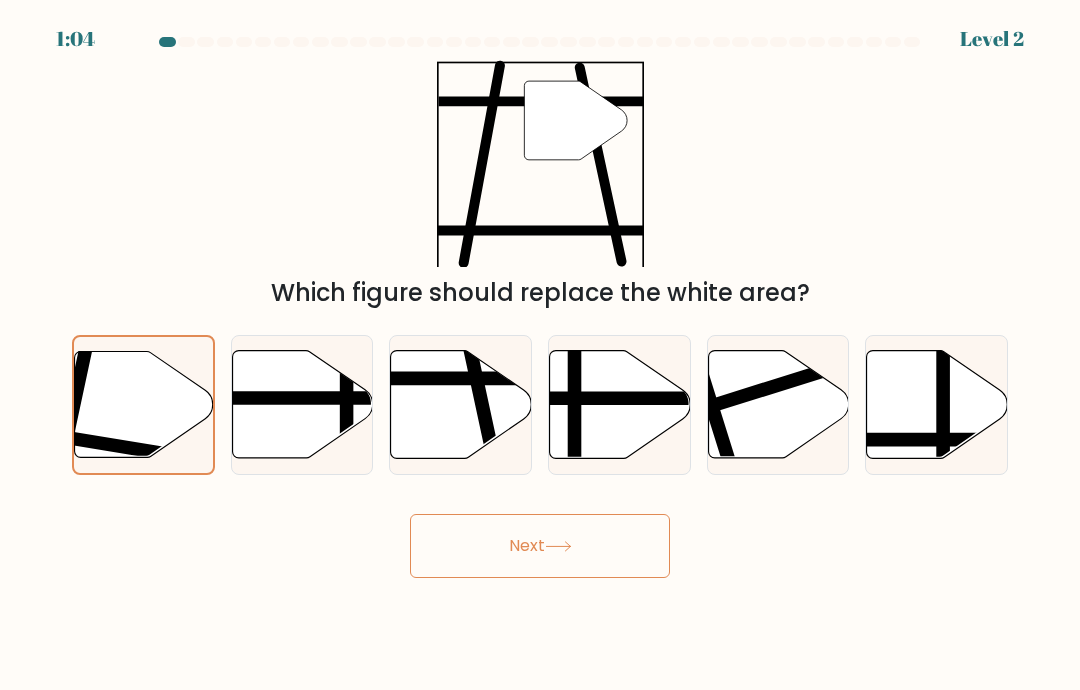 radio on "true" 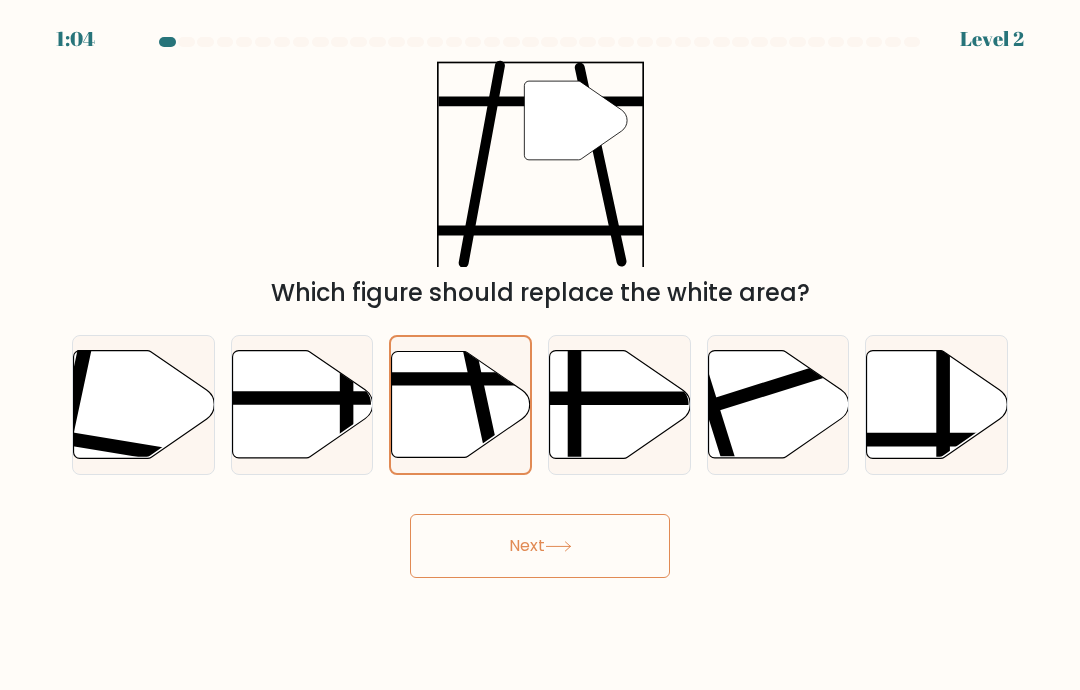 click on "Next" at bounding box center (540, 546) 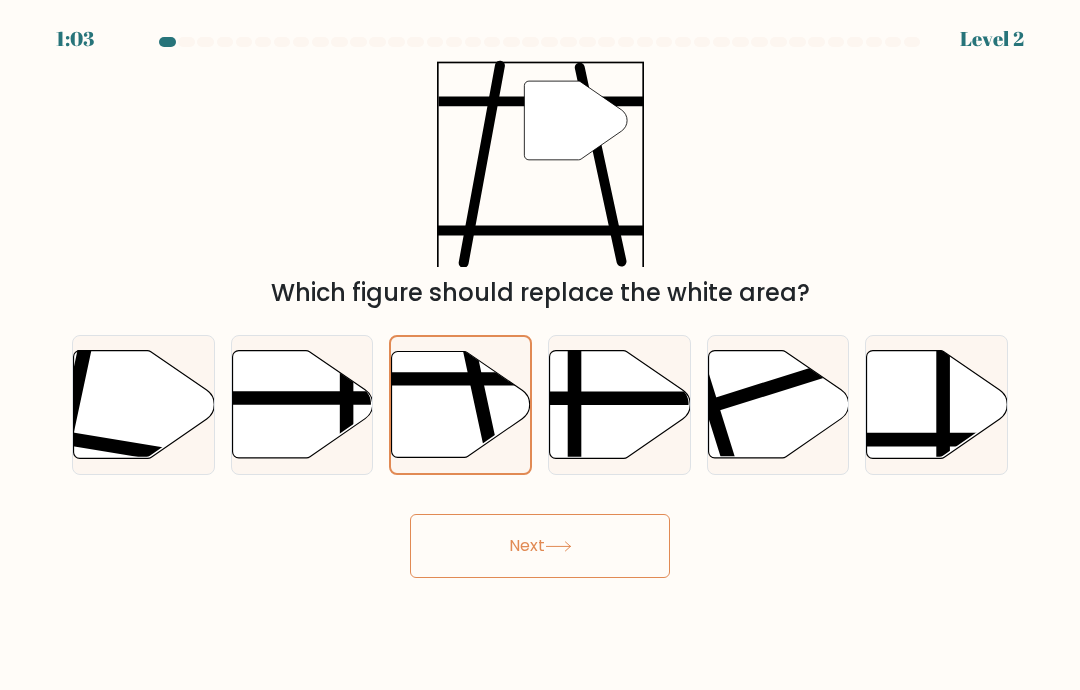 click on "Next" at bounding box center [540, 546] 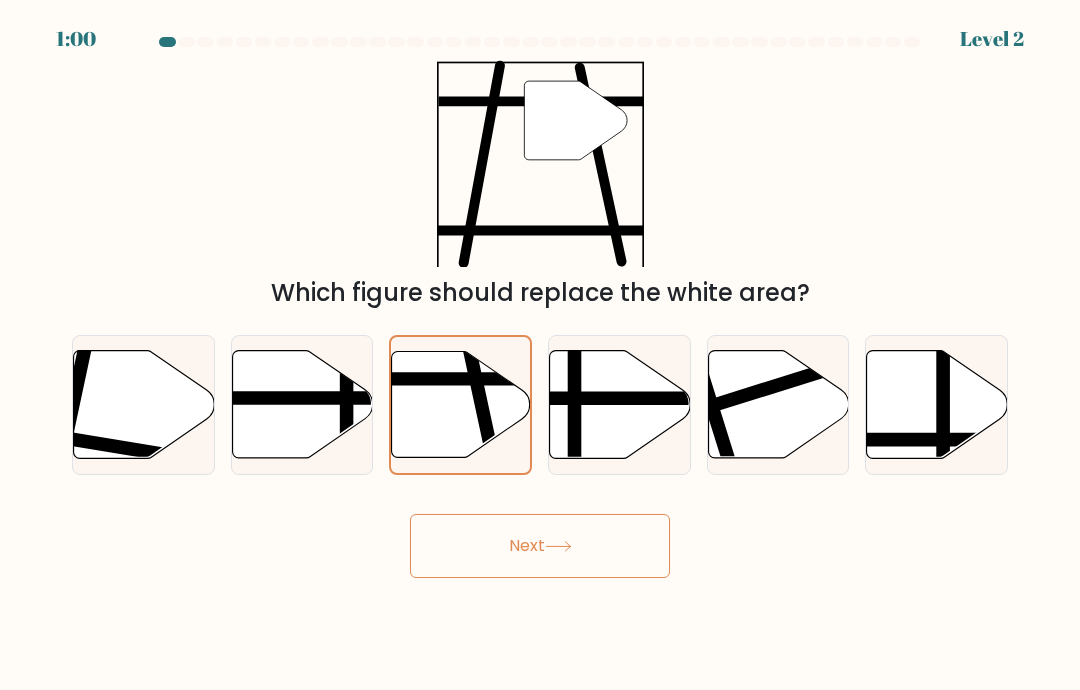 click on "Next" at bounding box center (540, 546) 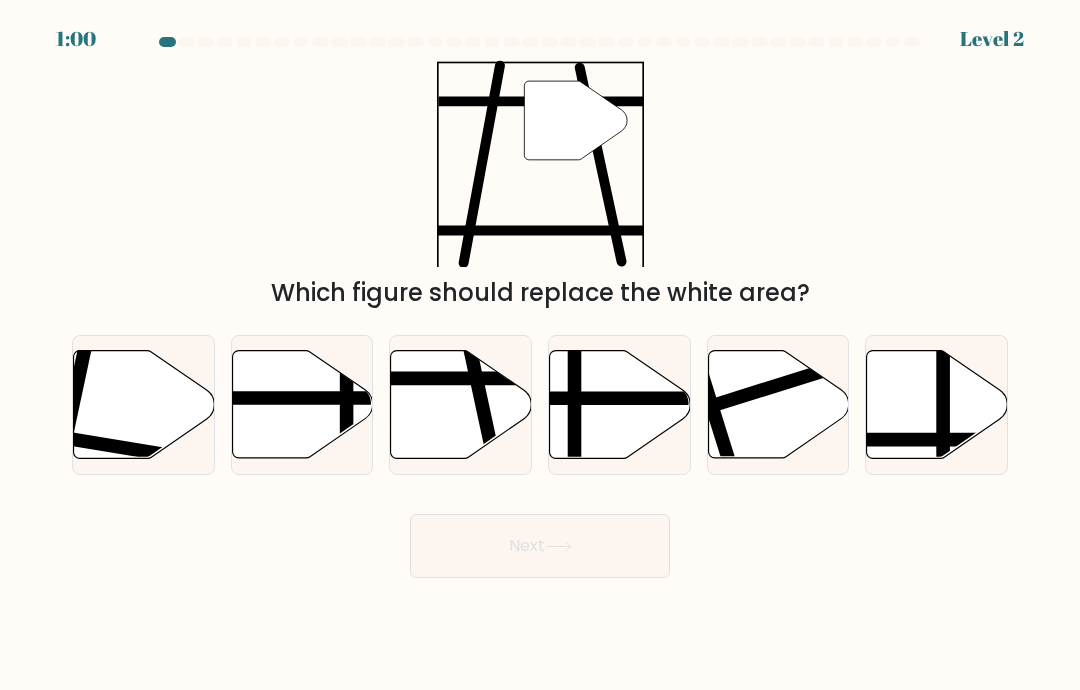 click on "Next" at bounding box center (540, 546) 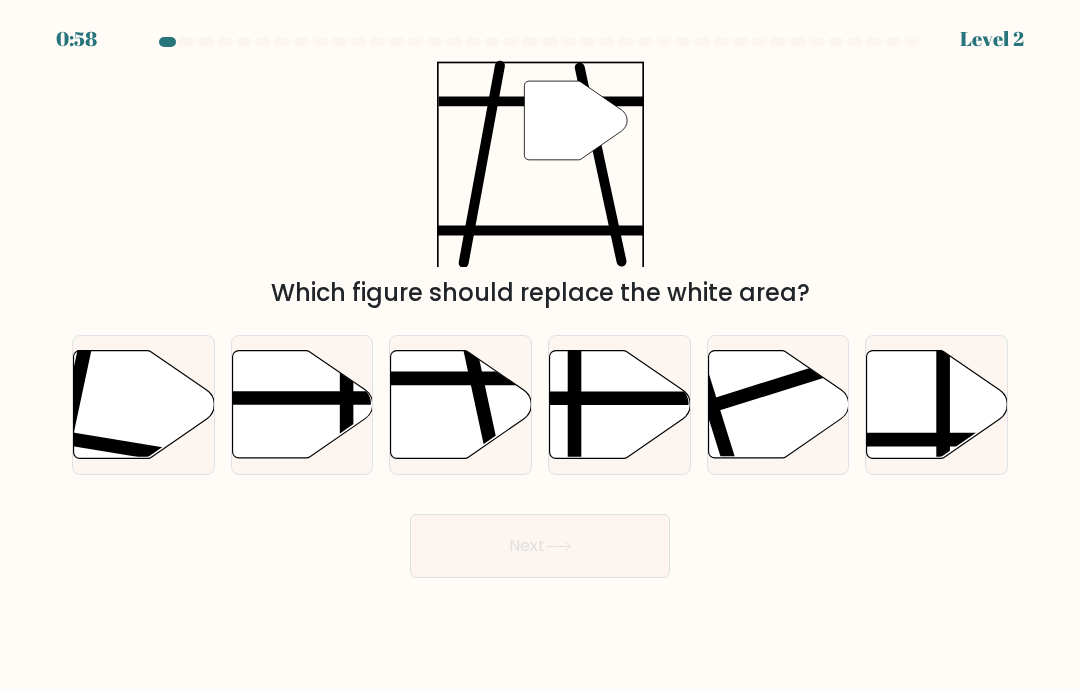 click on "0:58
Level 2" at bounding box center [540, 345] 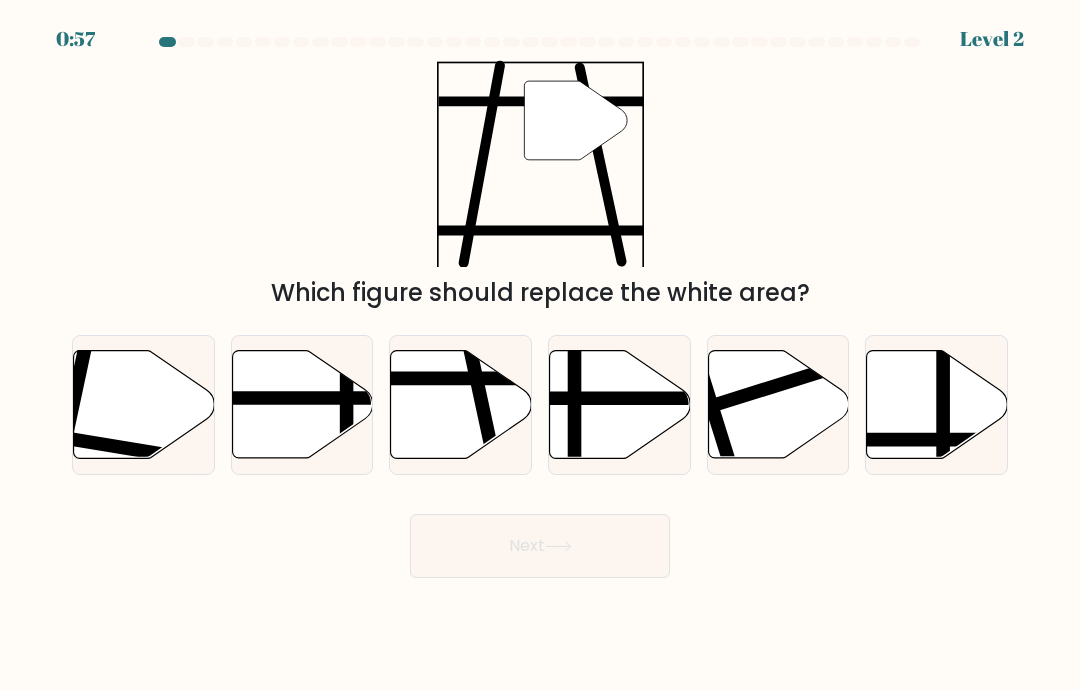 click at bounding box center (461, 405) 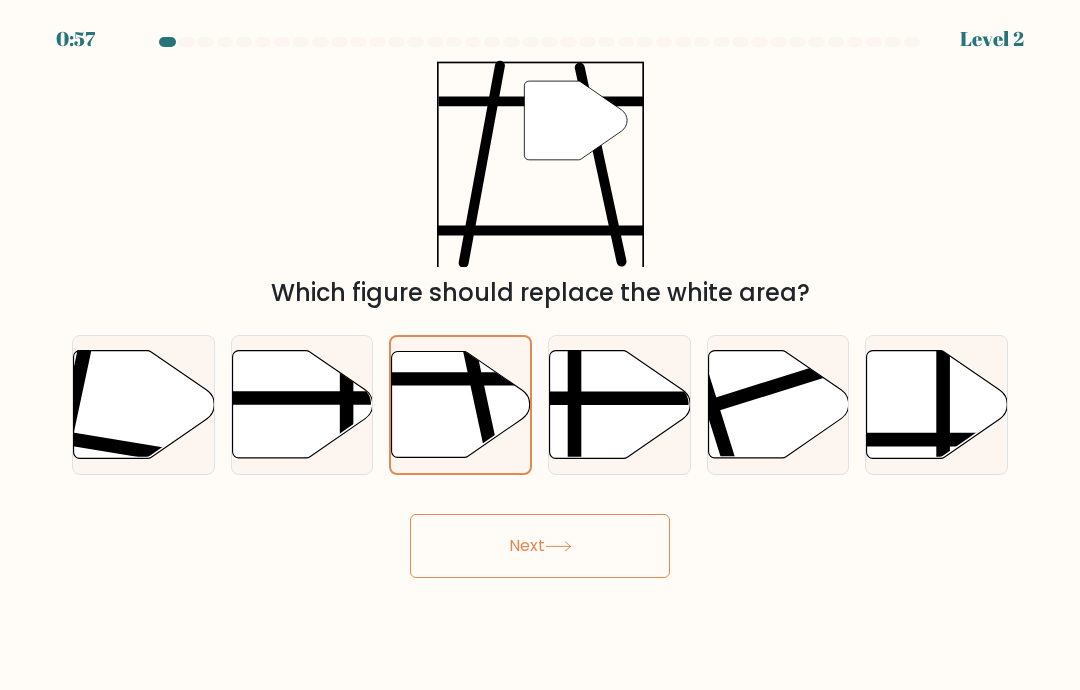 click on "Next" at bounding box center [540, 546] 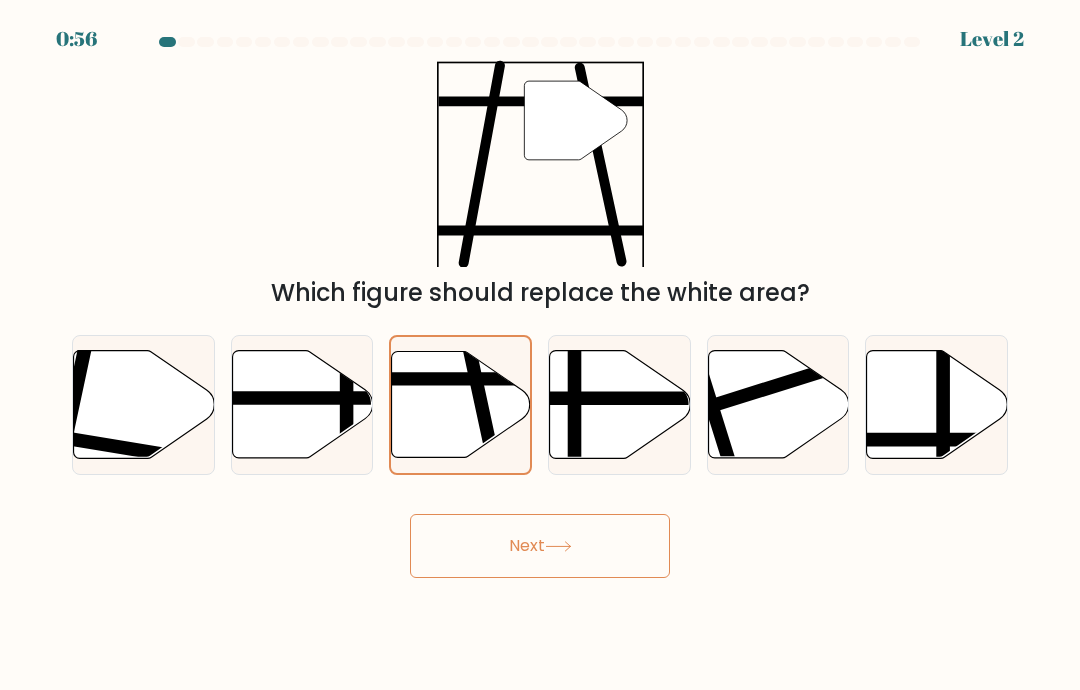 click on "Next" at bounding box center [540, 546] 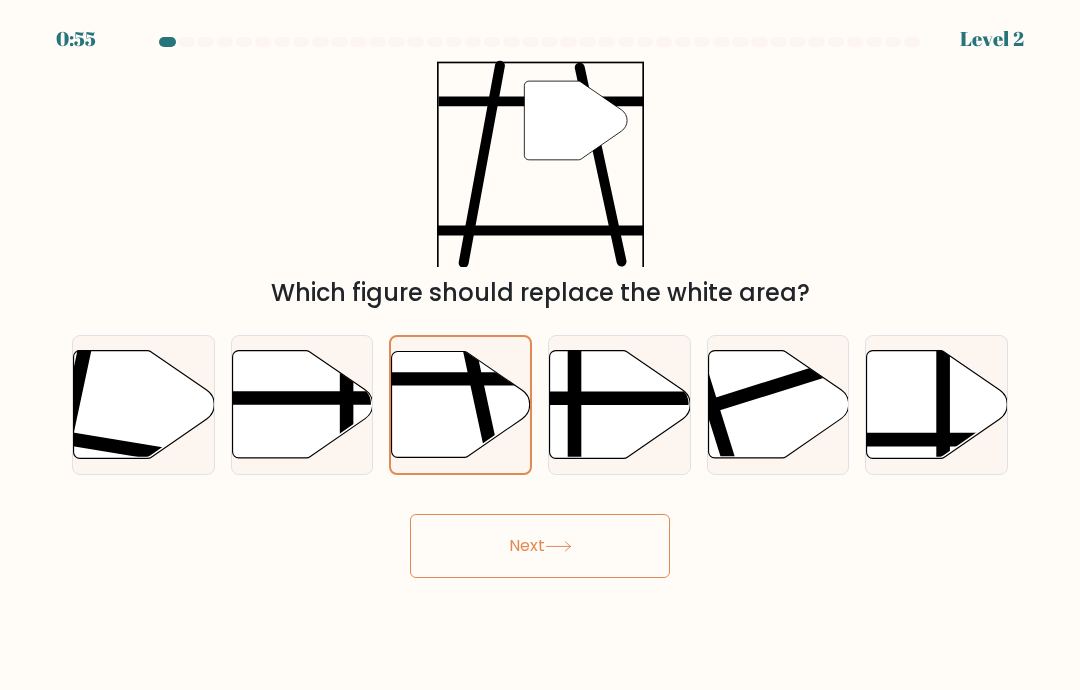click on "Next" at bounding box center [540, 546] 